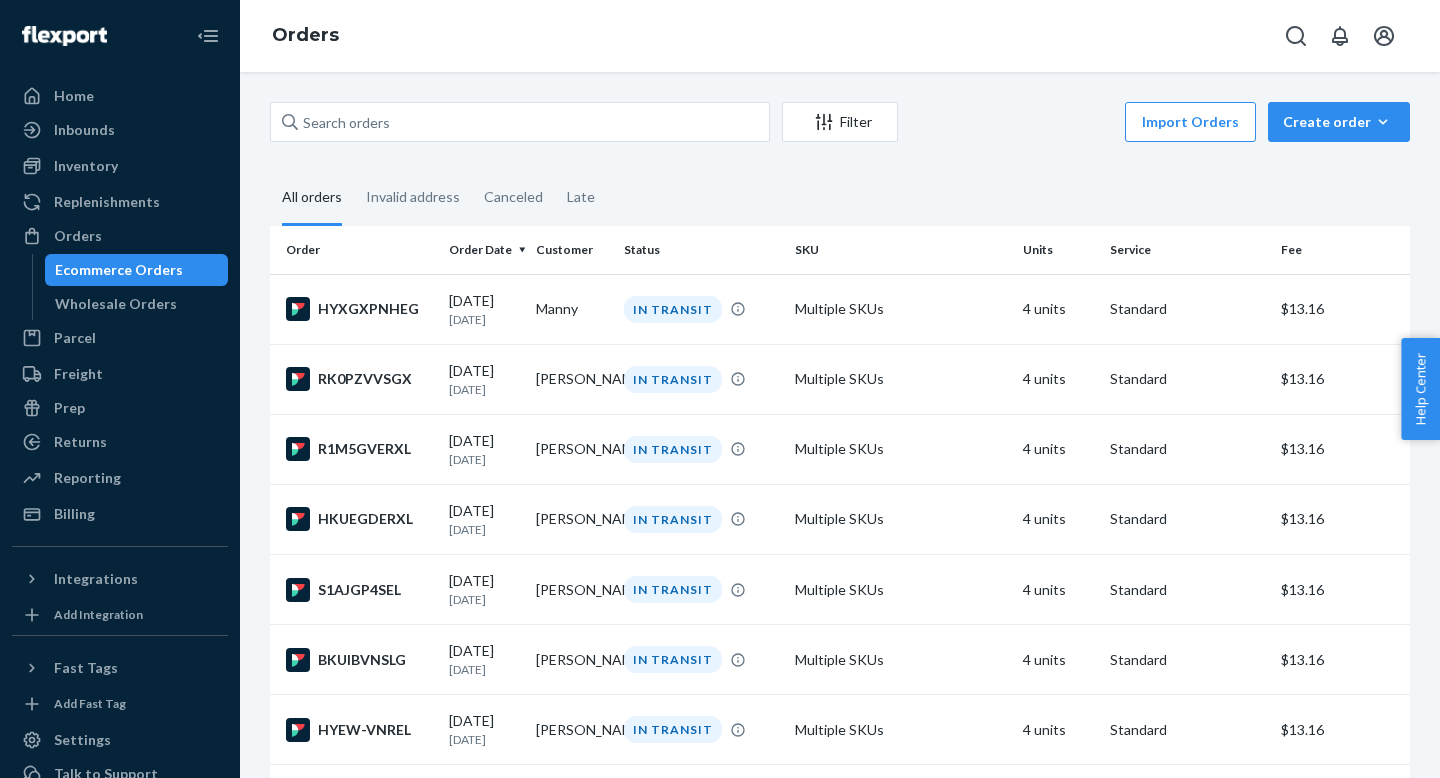 scroll, scrollTop: 0, scrollLeft: 0, axis: both 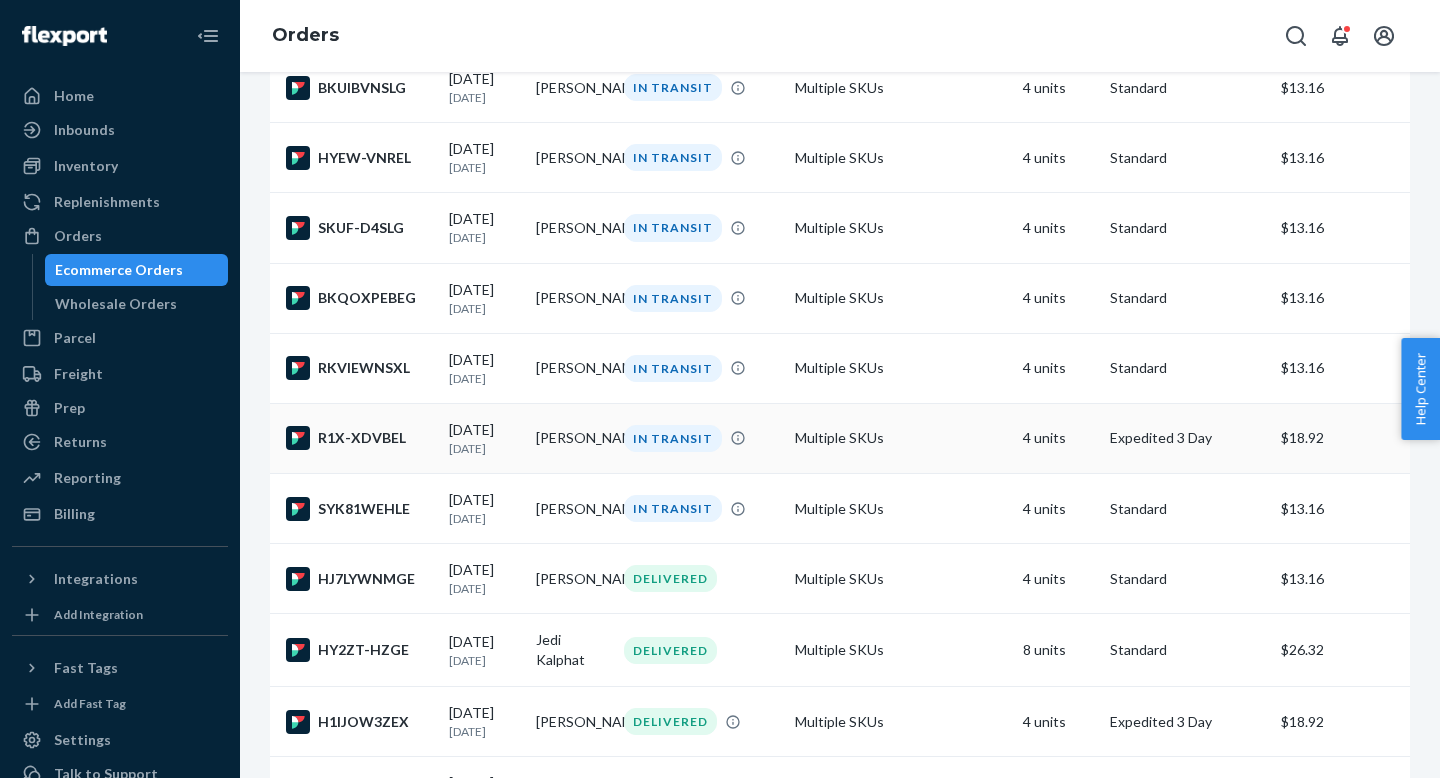 click on "R1X-XDVBEL" at bounding box center (355, 438) 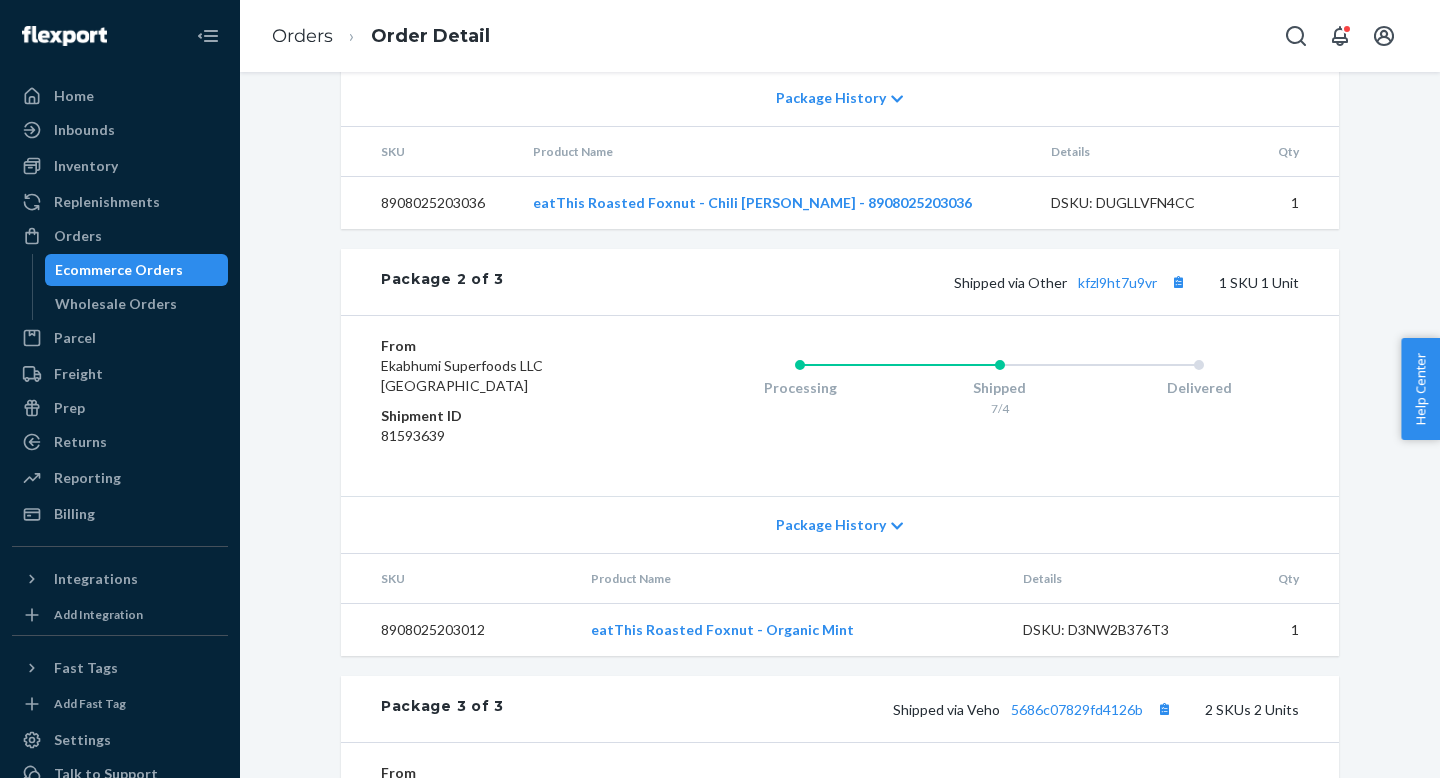 scroll, scrollTop: 1210, scrollLeft: 0, axis: vertical 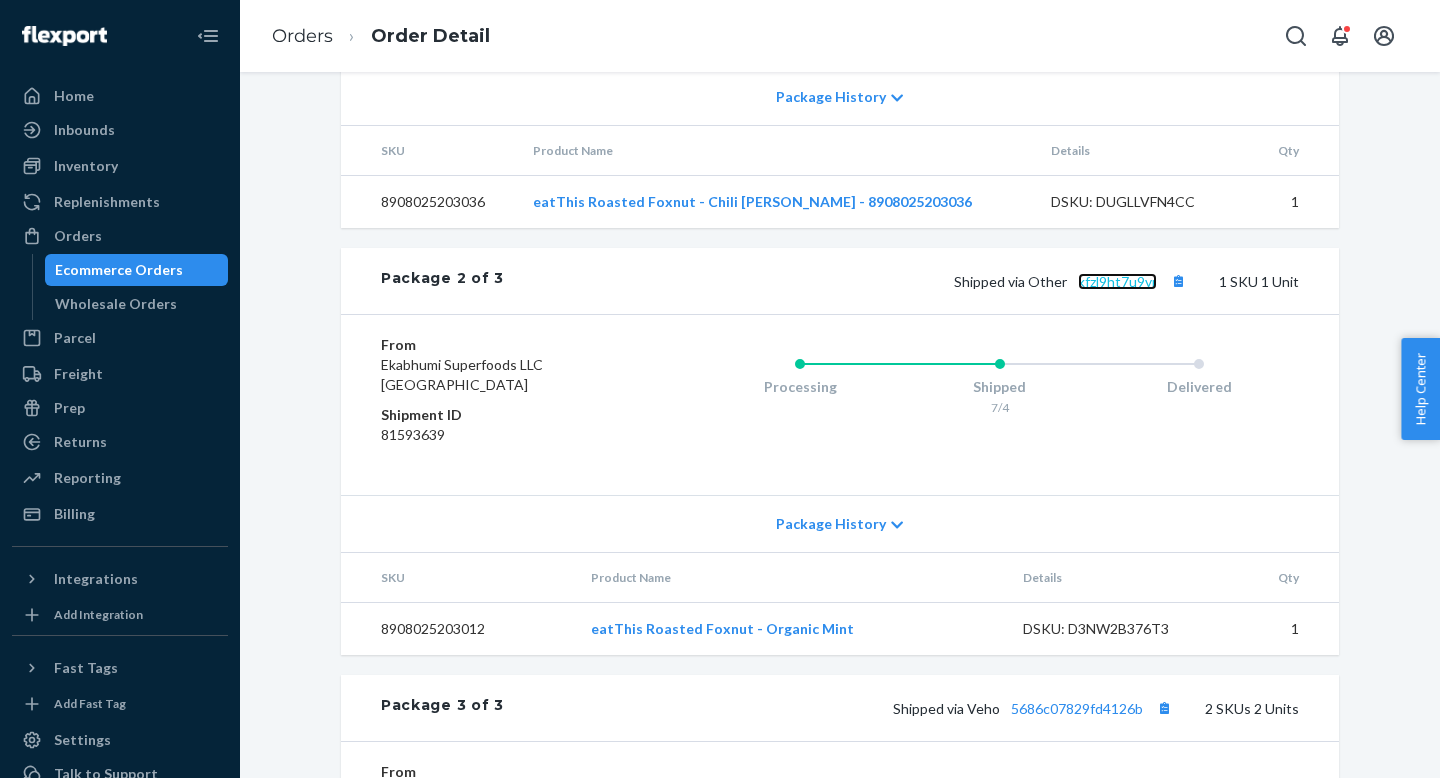 click on "kfzl9ht7u9vr" at bounding box center [1117, 281] 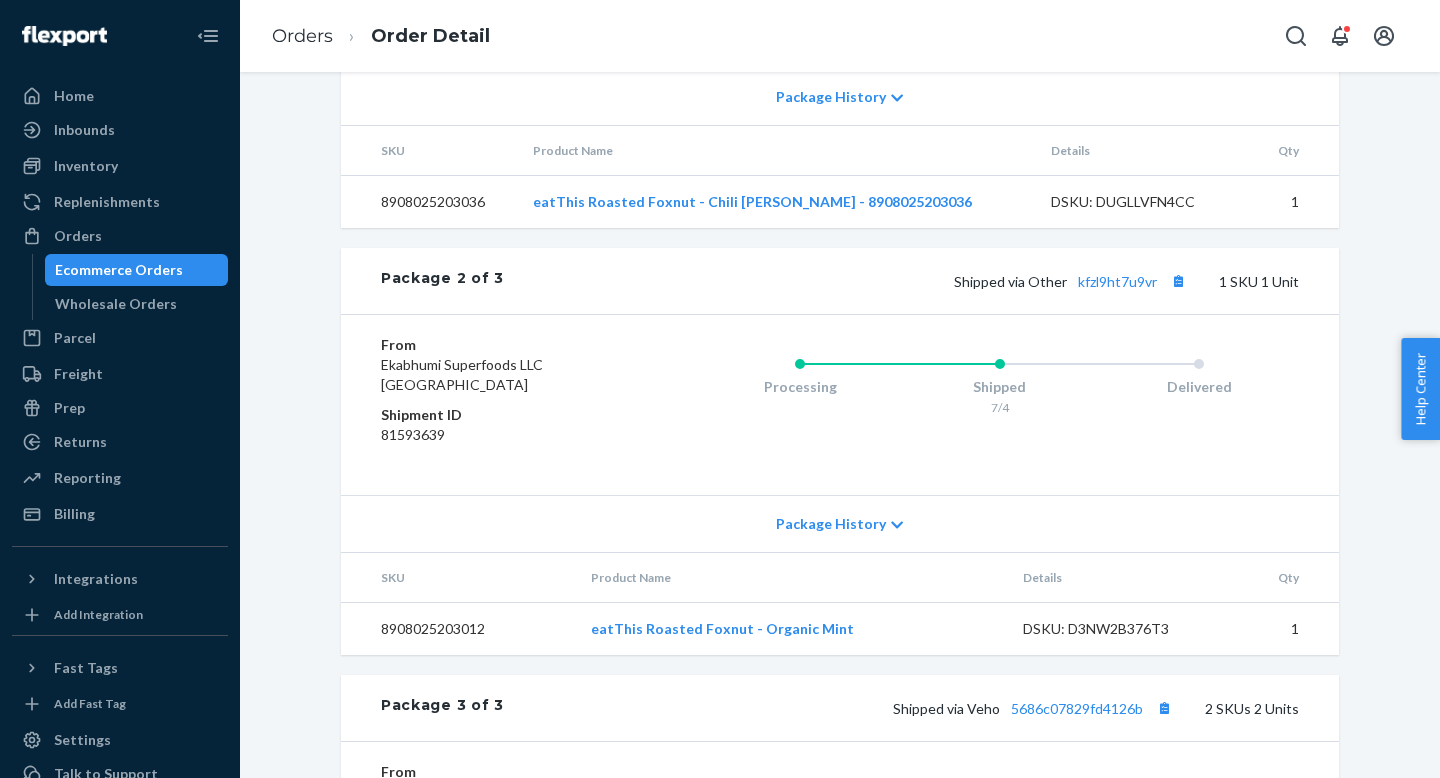 click on "Ecommerce Orders" at bounding box center (137, 270) 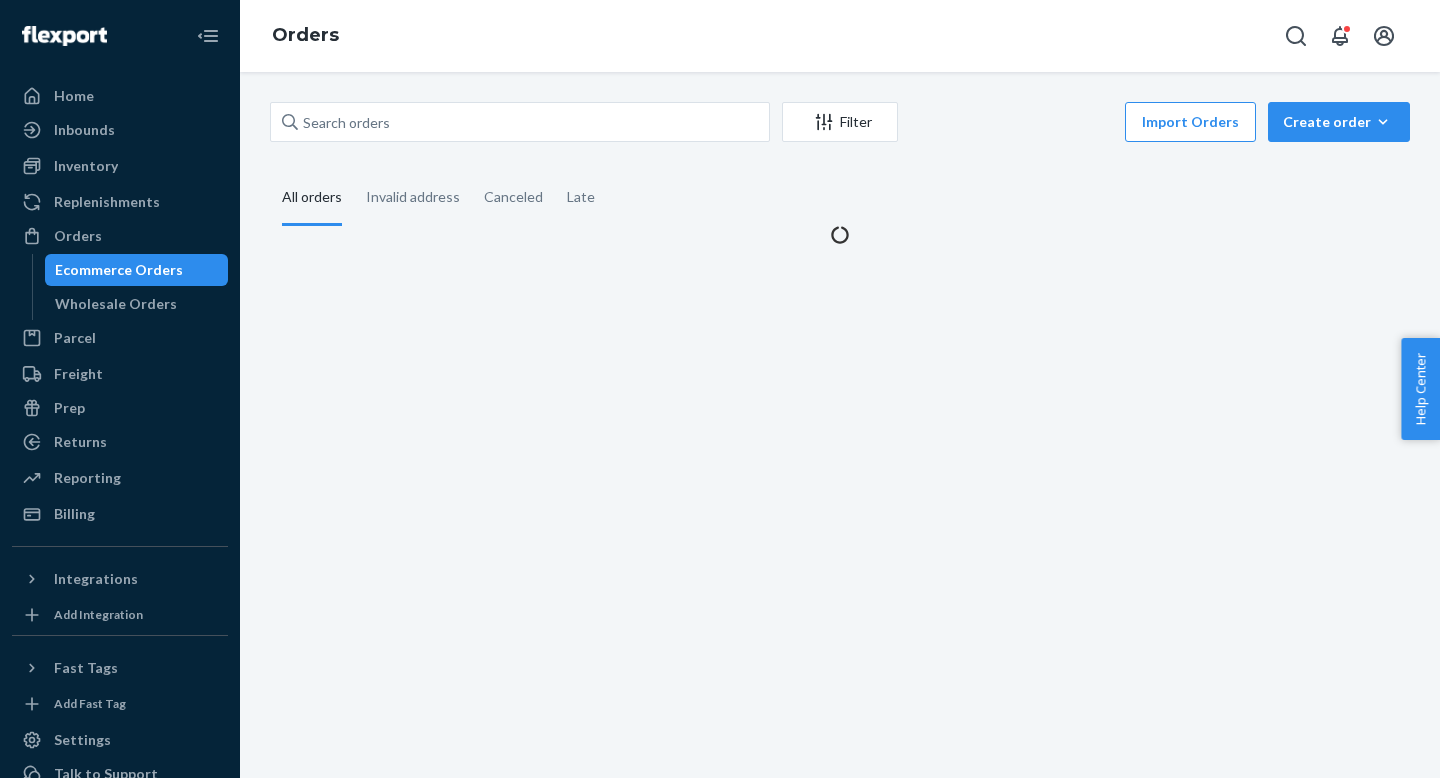 scroll, scrollTop: 0, scrollLeft: 0, axis: both 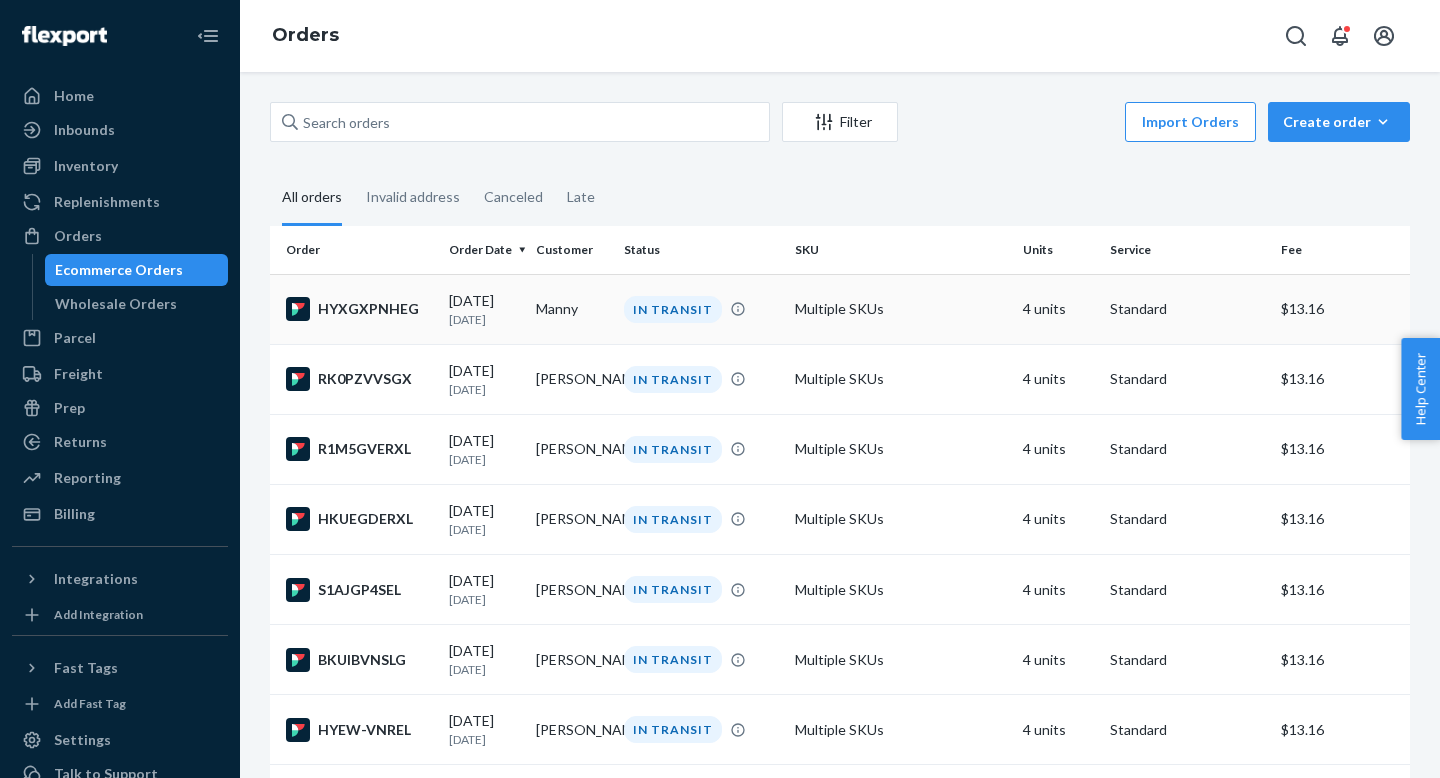 click on "[DATE]" at bounding box center [484, 319] 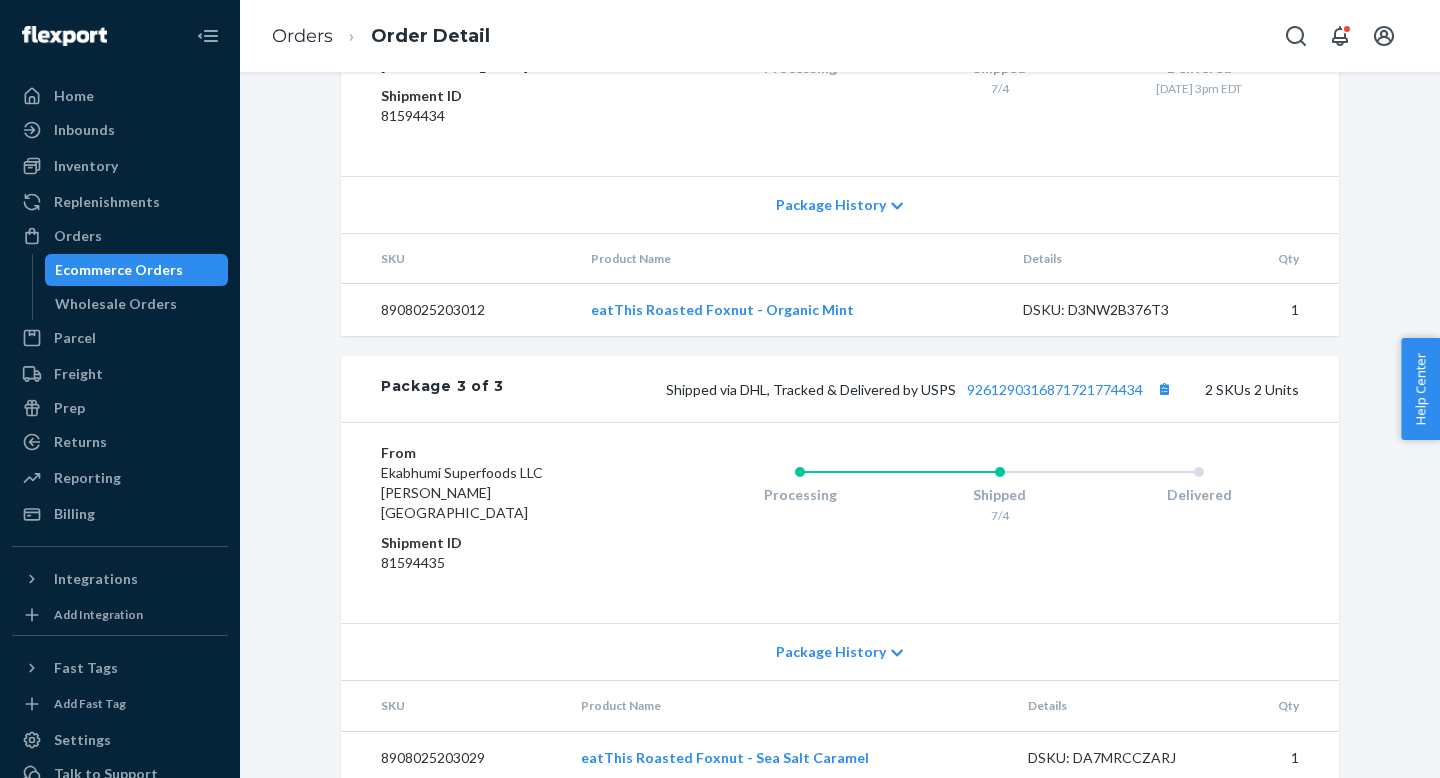 scroll, scrollTop: 1540, scrollLeft: 0, axis: vertical 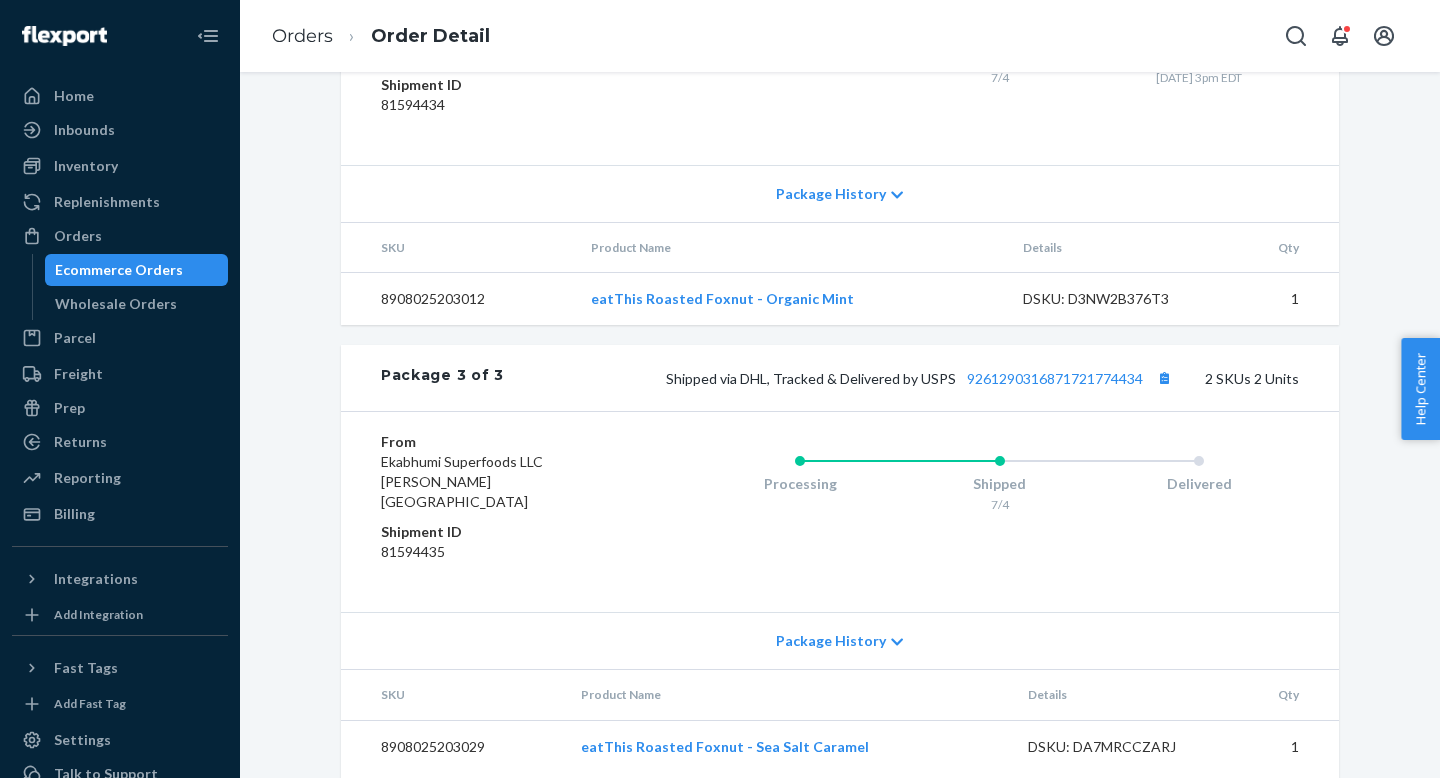 click on "Ecommerce Orders" at bounding box center (119, 270) 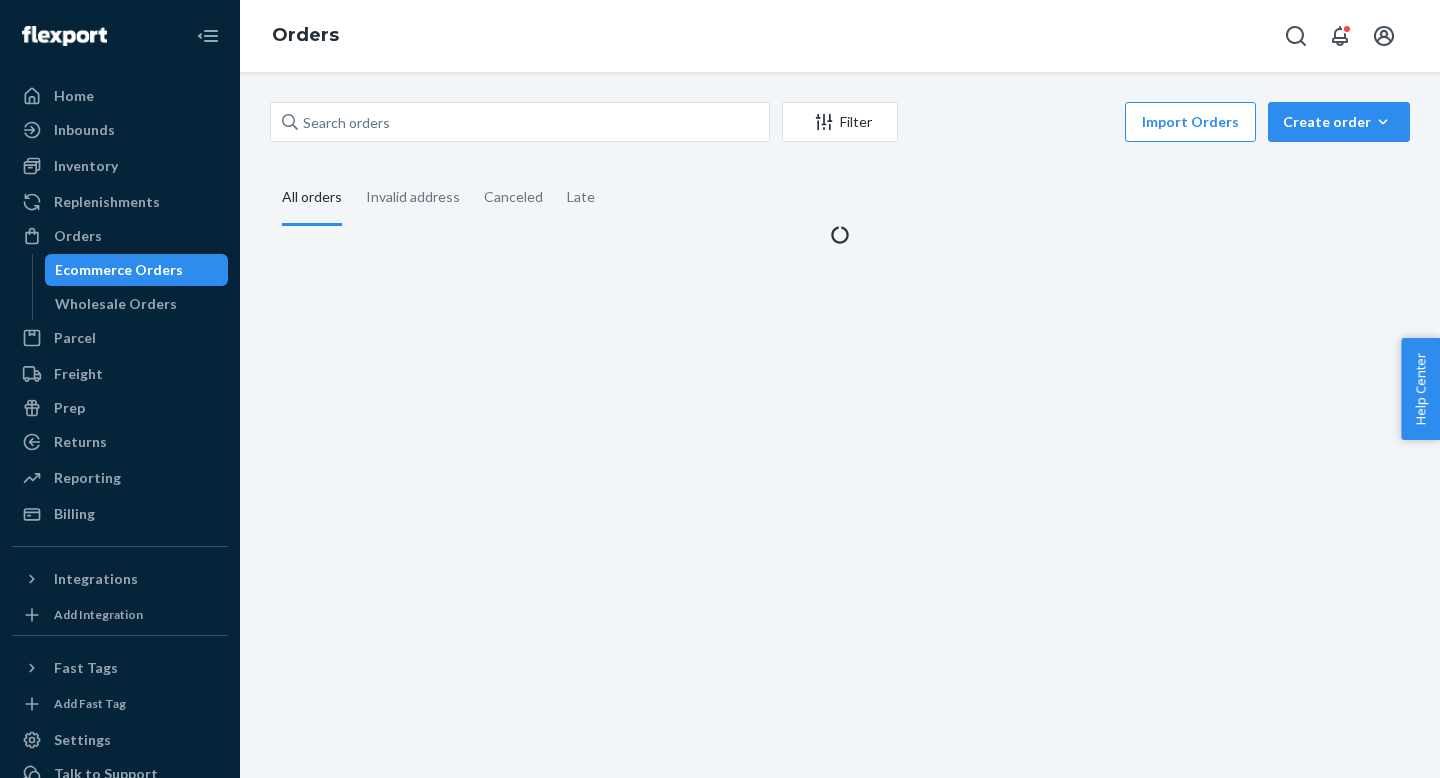 scroll, scrollTop: 0, scrollLeft: 0, axis: both 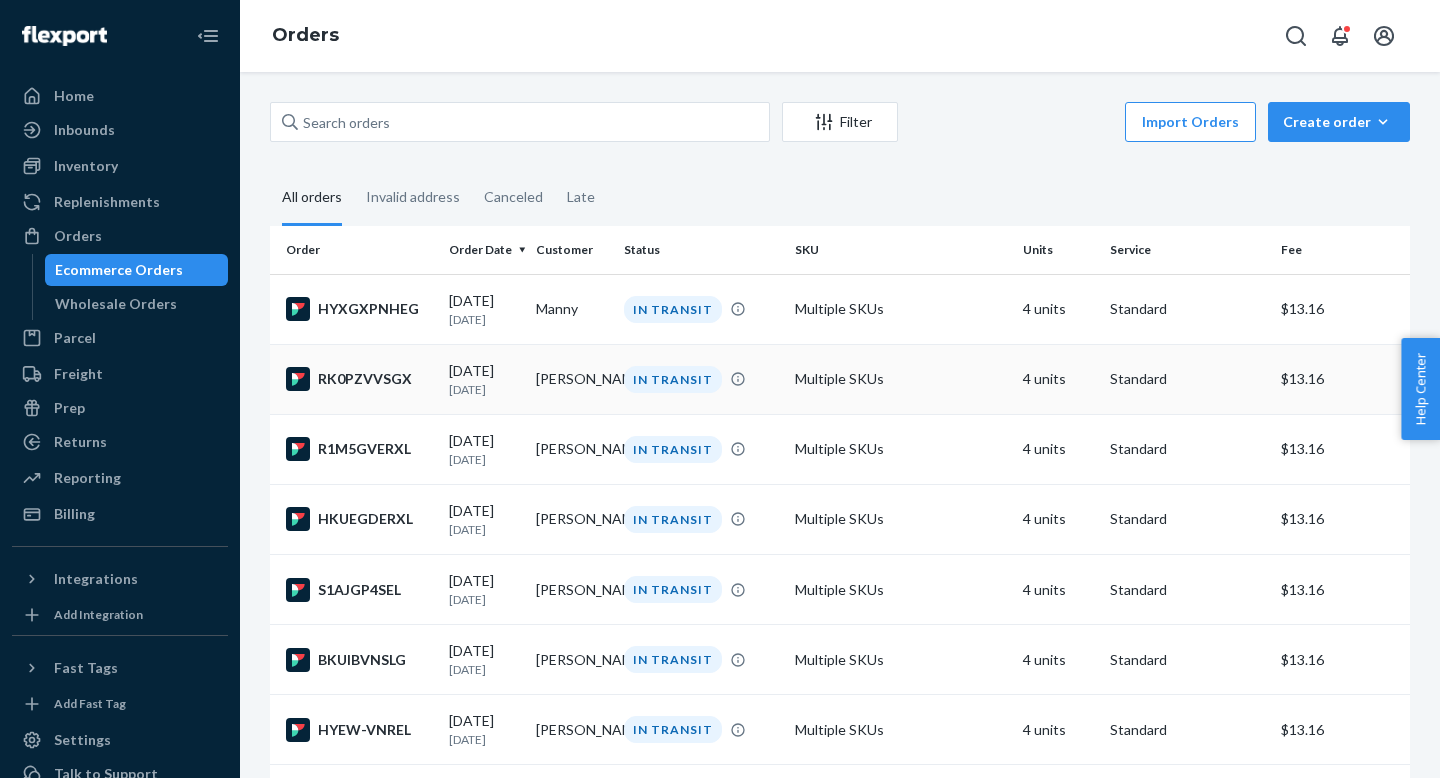 click on "07/03/2025 7 days ago" at bounding box center [484, 379] 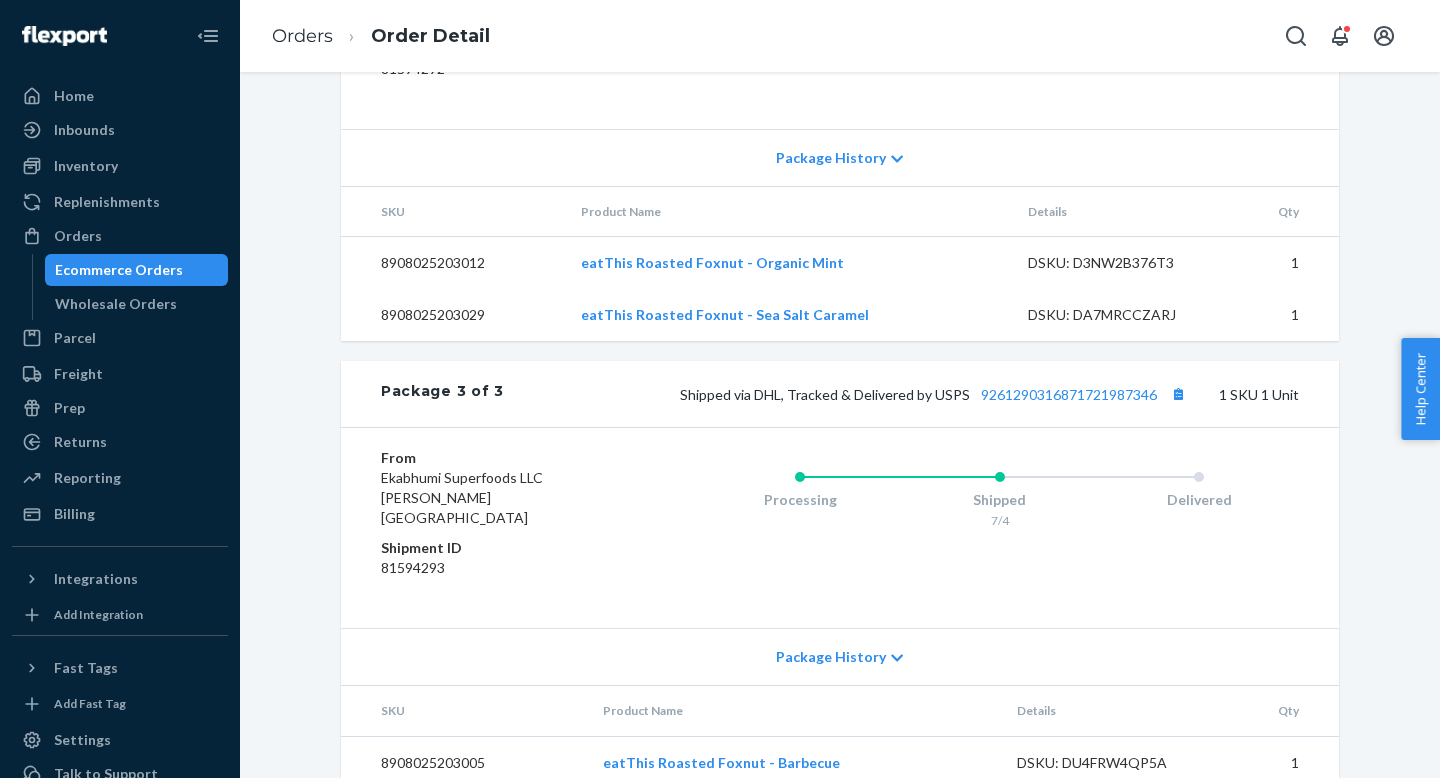 scroll, scrollTop: 1579, scrollLeft: 0, axis: vertical 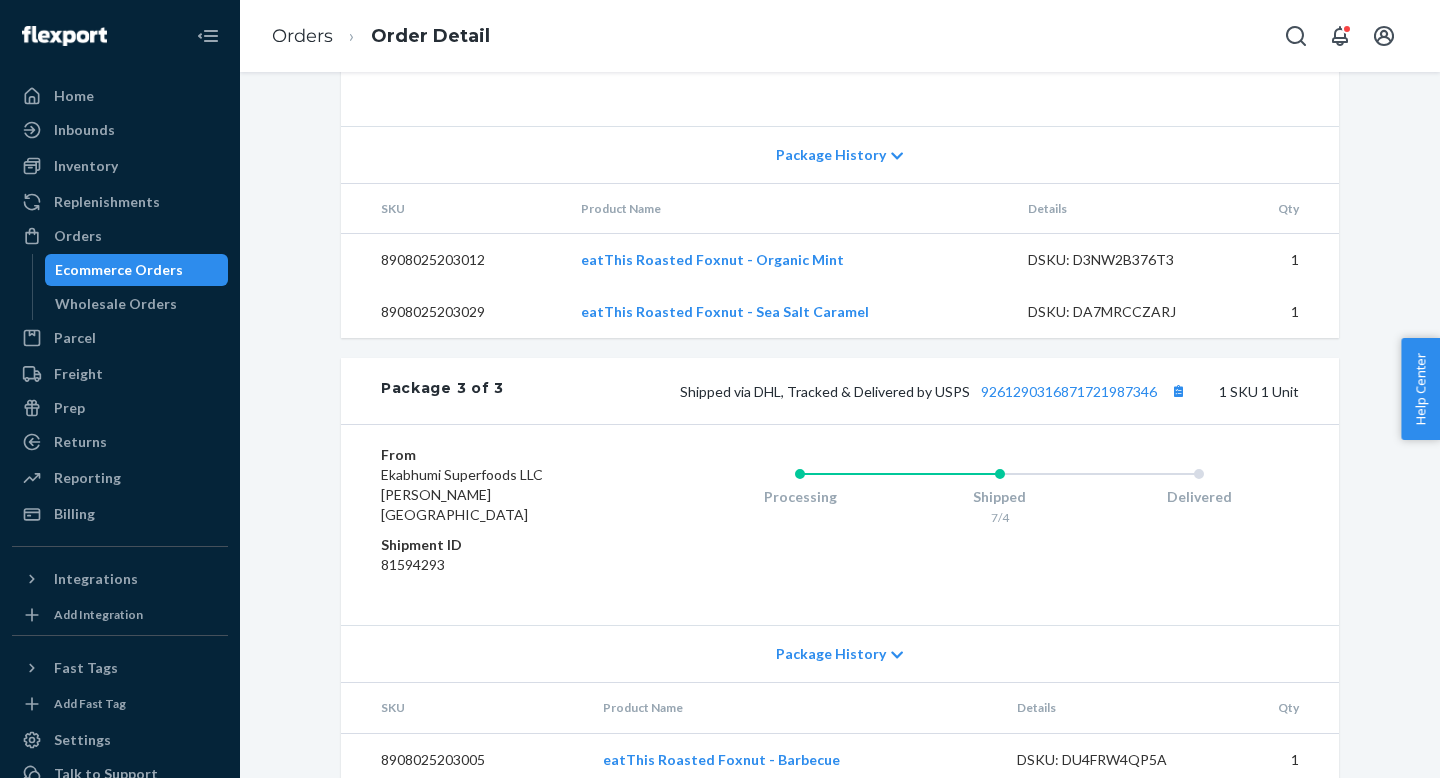 click on "Ecommerce Orders" at bounding box center [137, 270] 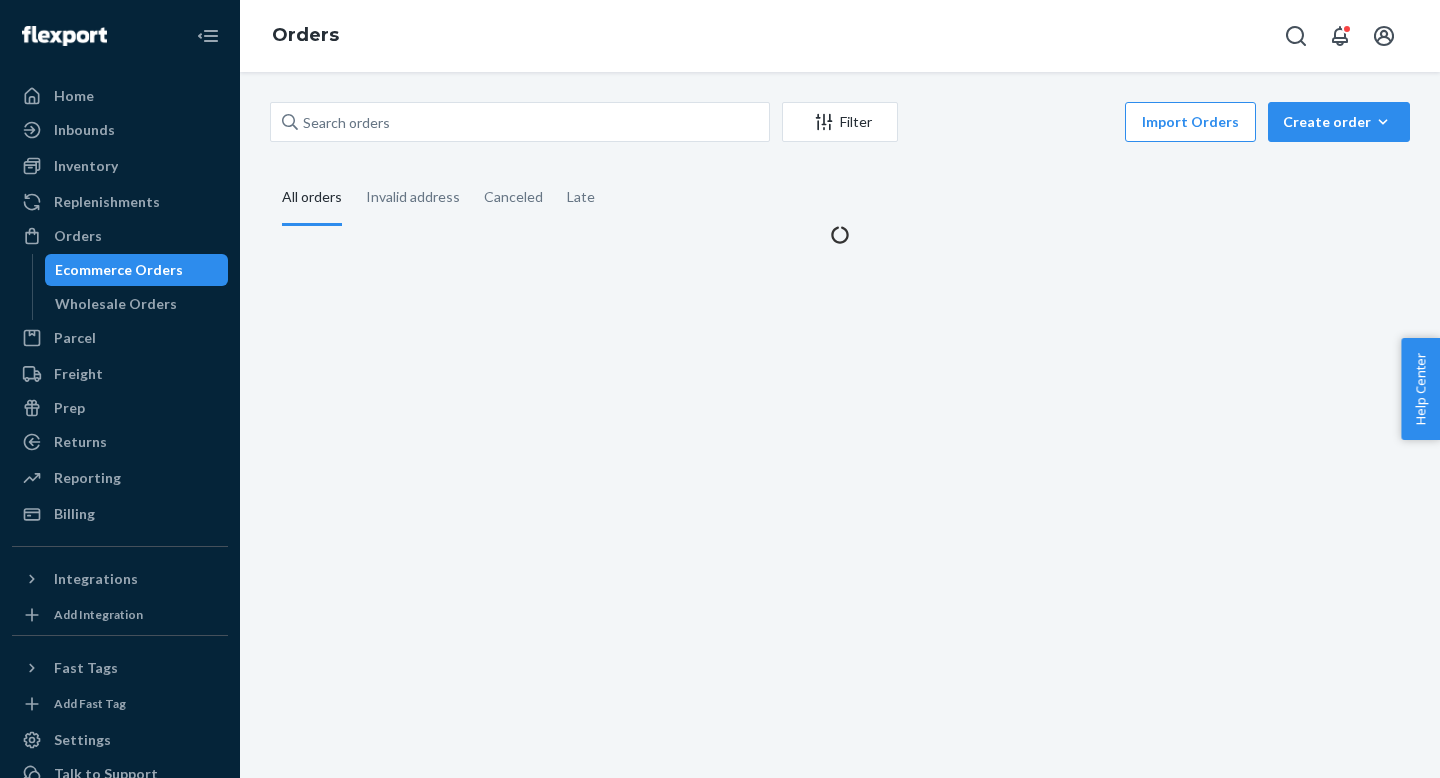 scroll, scrollTop: 0, scrollLeft: 0, axis: both 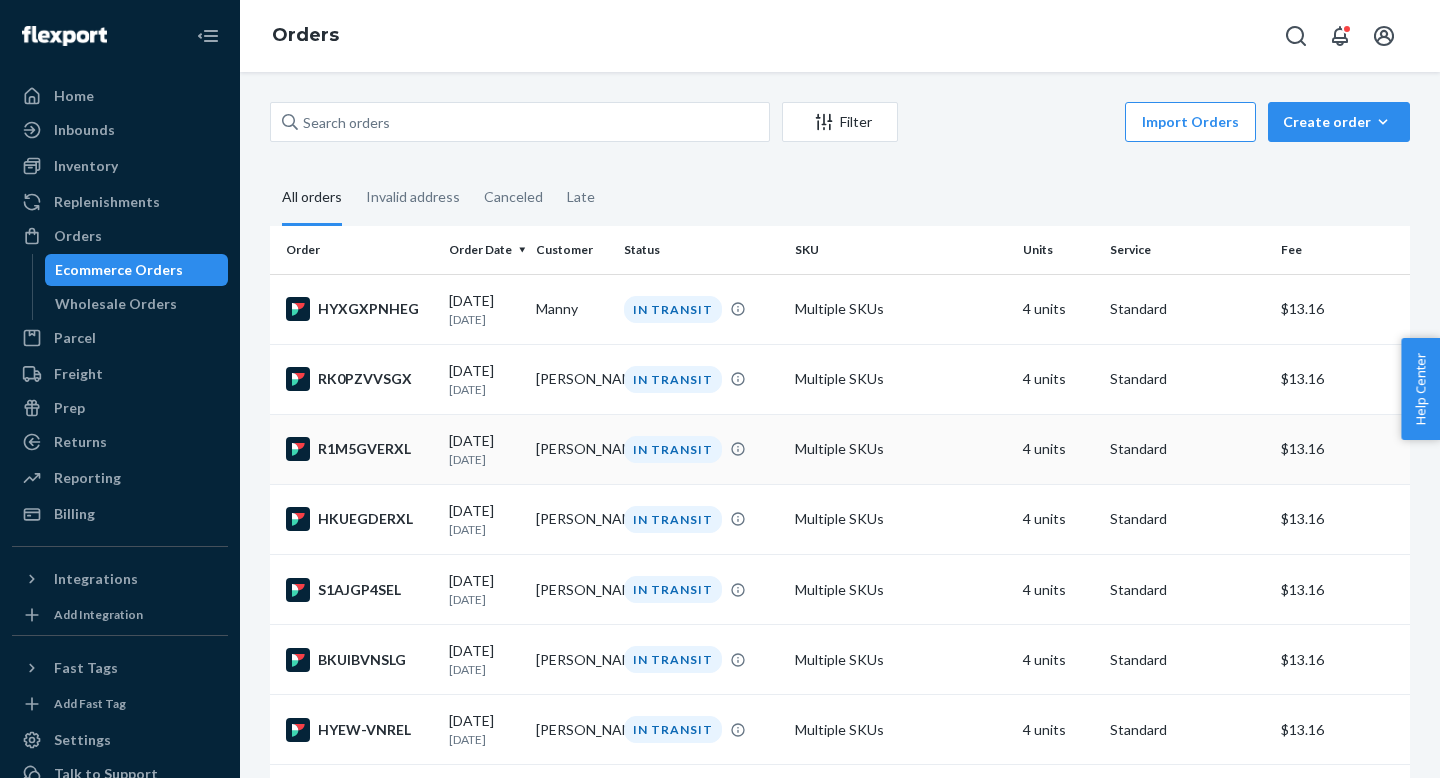 click on "07/03/2025 7 days ago" at bounding box center (484, 449) 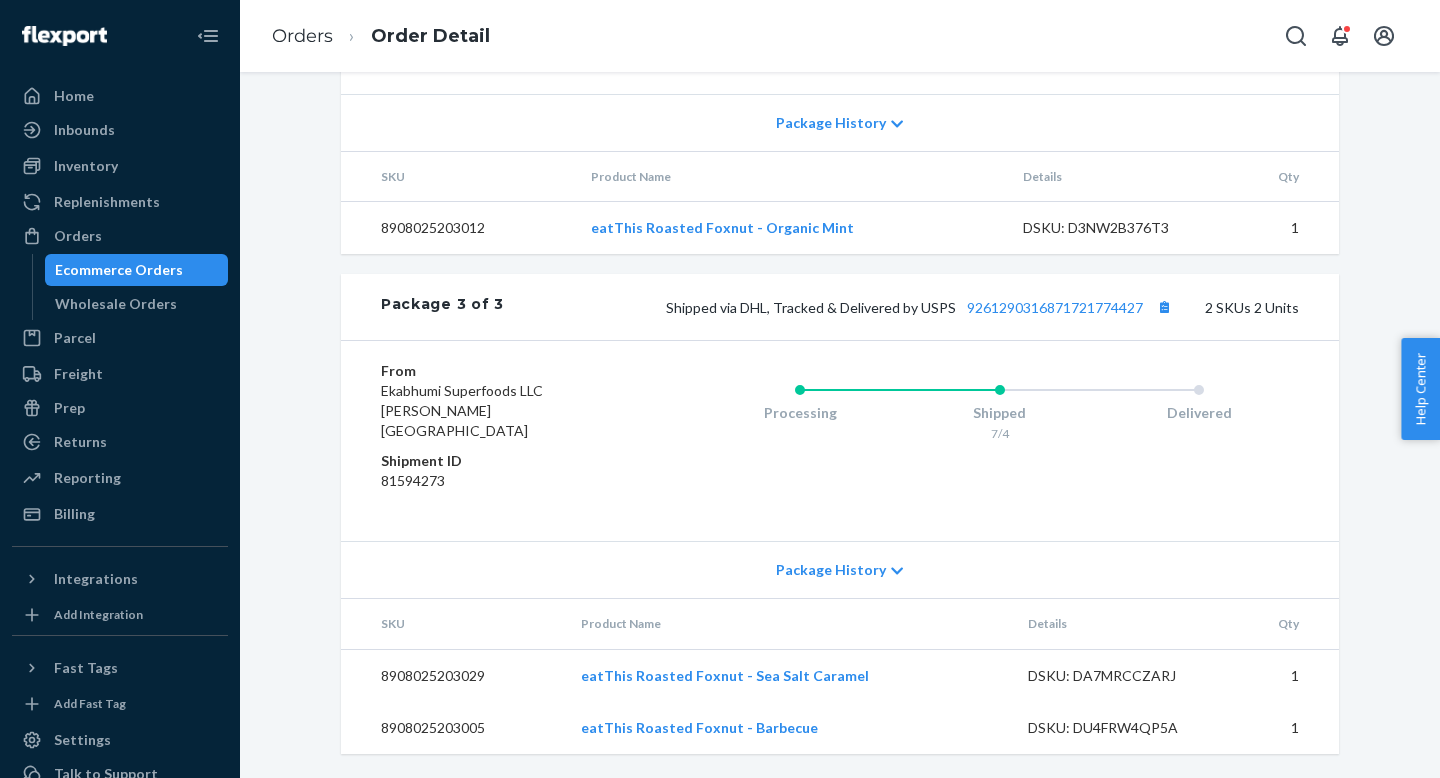 scroll, scrollTop: 1630, scrollLeft: 0, axis: vertical 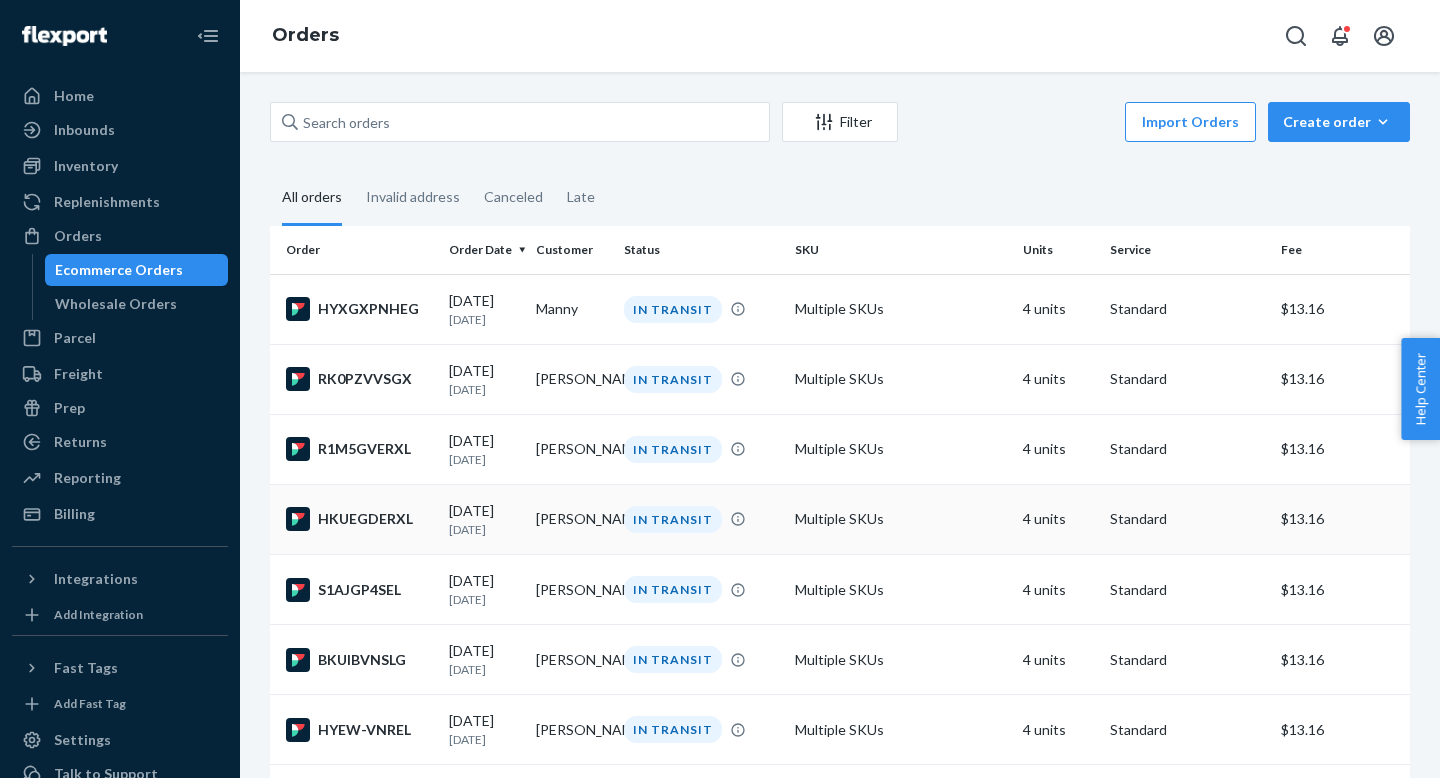 click on "[DATE]" at bounding box center [484, 529] 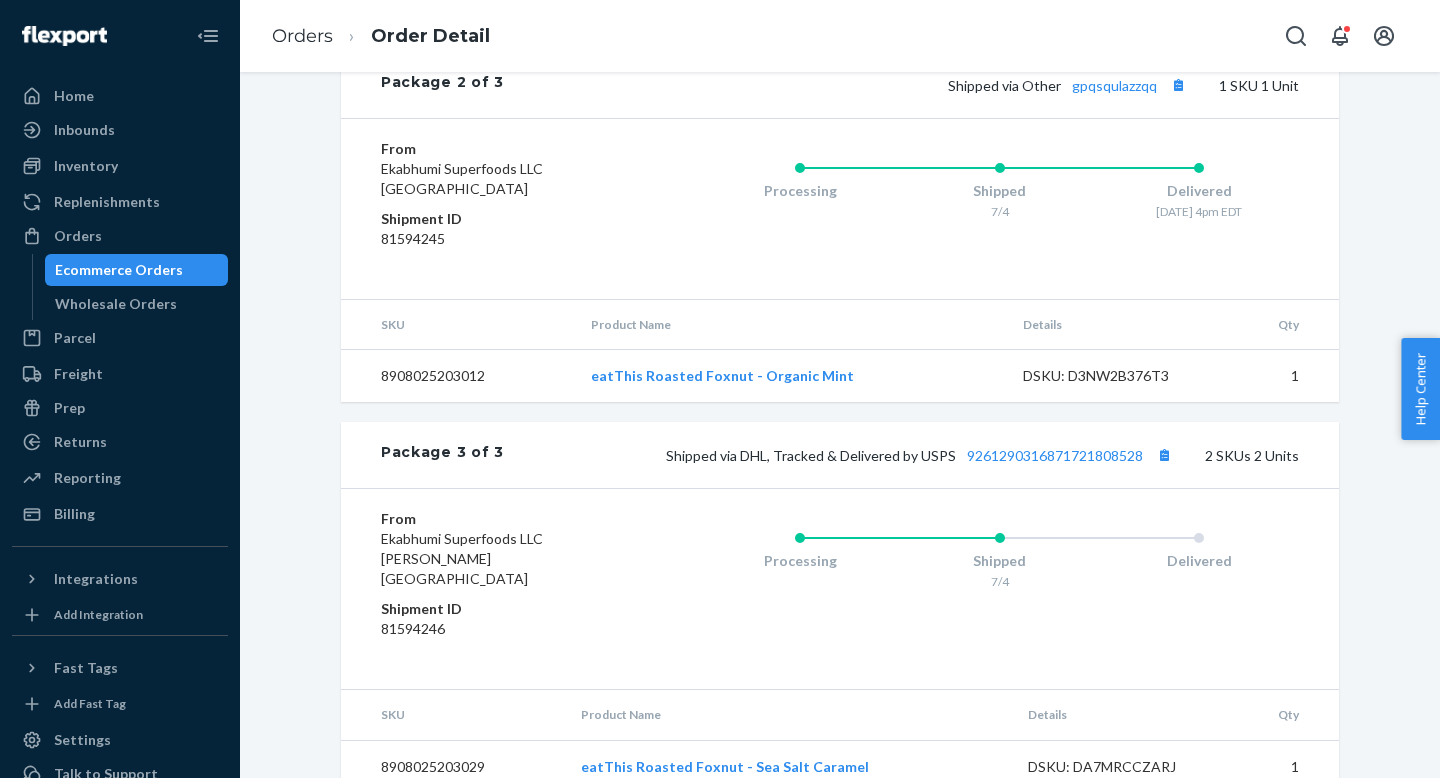 scroll, scrollTop: 1414, scrollLeft: 0, axis: vertical 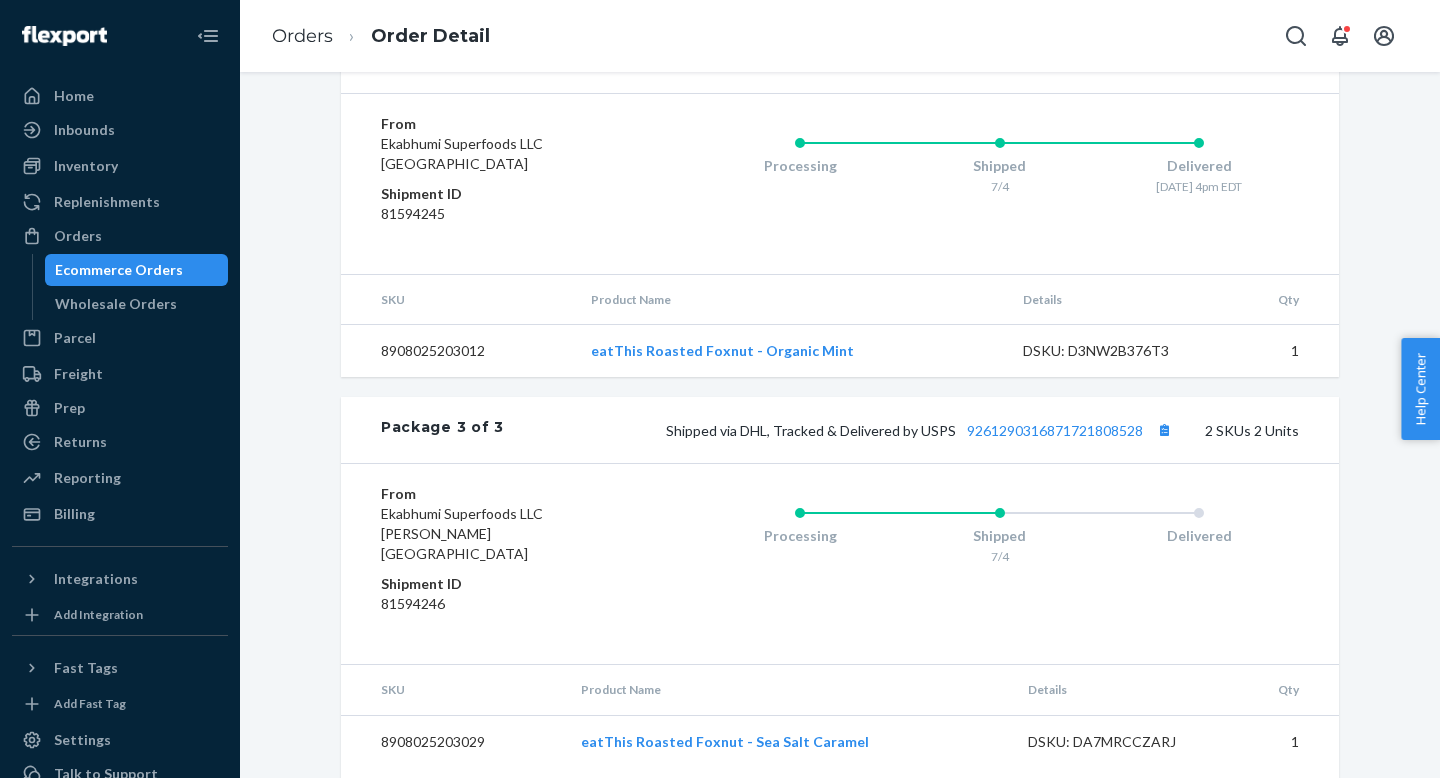 click on "Ecommerce Orders" at bounding box center [119, 270] 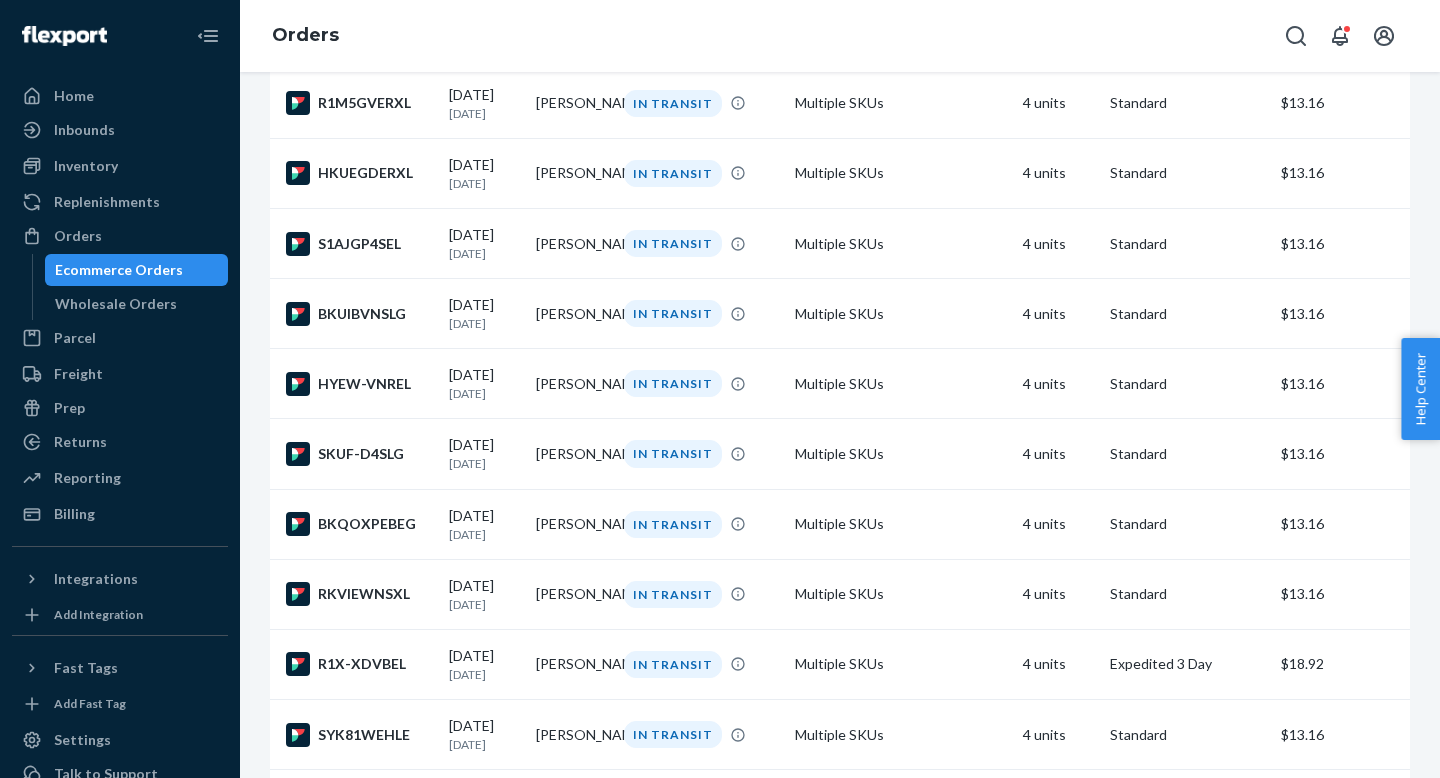 scroll, scrollTop: 361, scrollLeft: 0, axis: vertical 